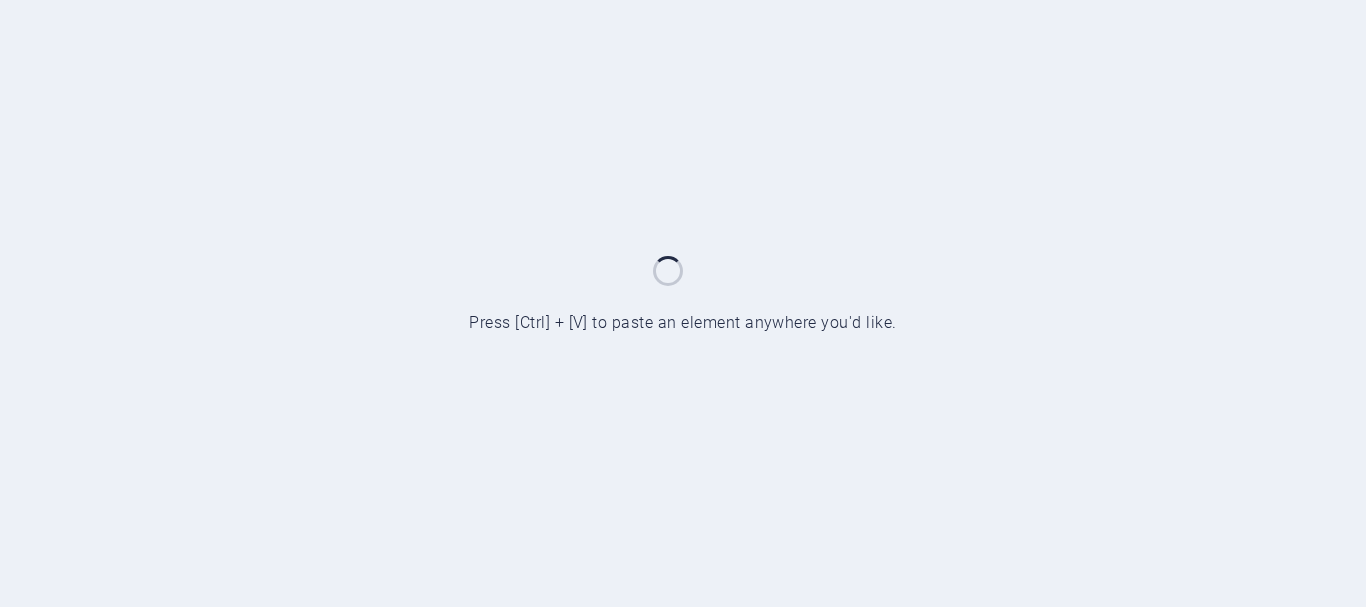 scroll, scrollTop: 0, scrollLeft: 0, axis: both 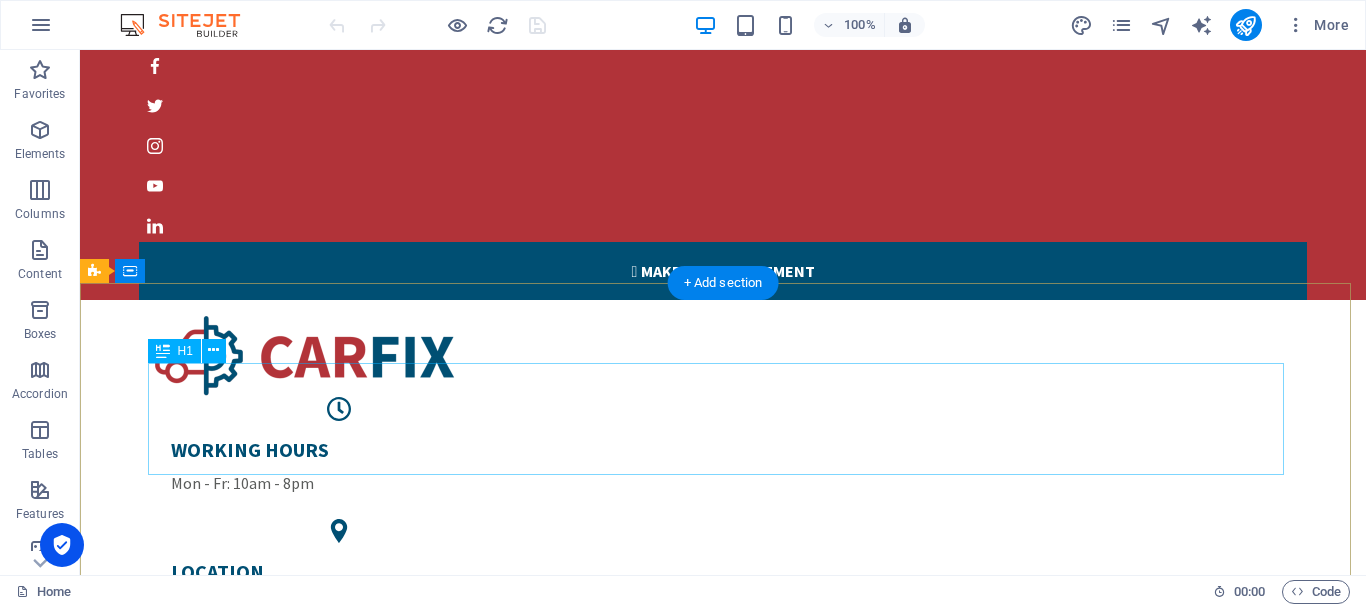click on "Welcome to CarFix" at bounding box center [723, 1424] 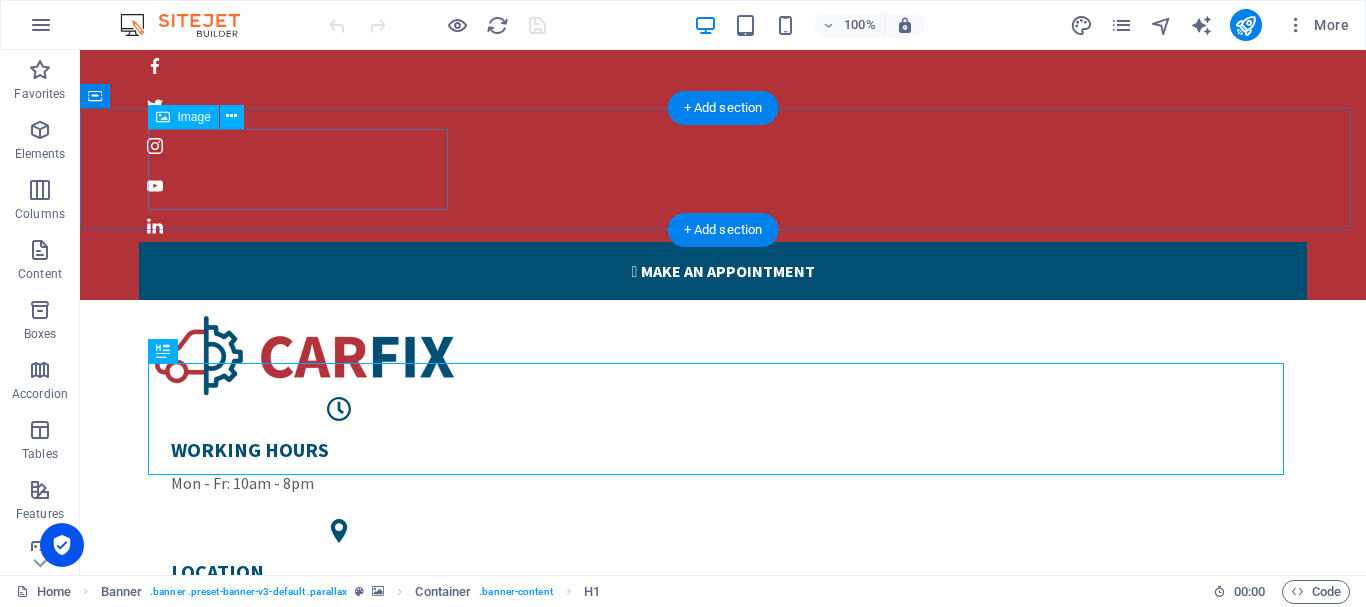 click at bounding box center [723, 356] 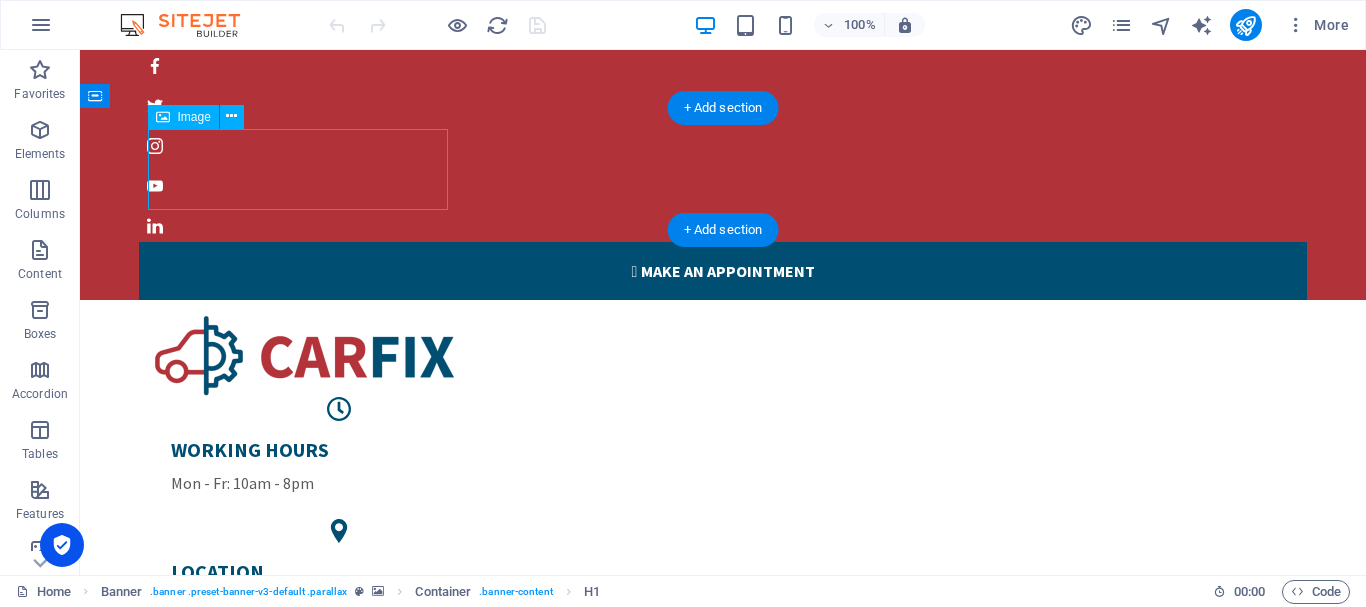 click at bounding box center [723, 356] 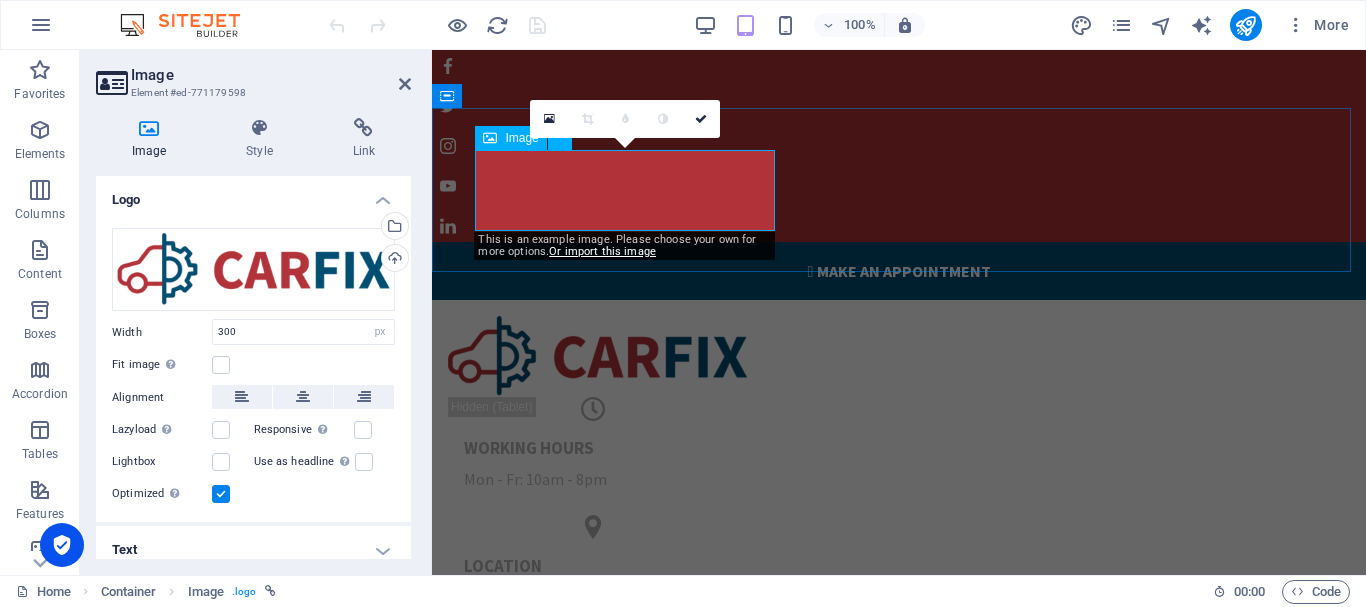 click at bounding box center [899, 356] 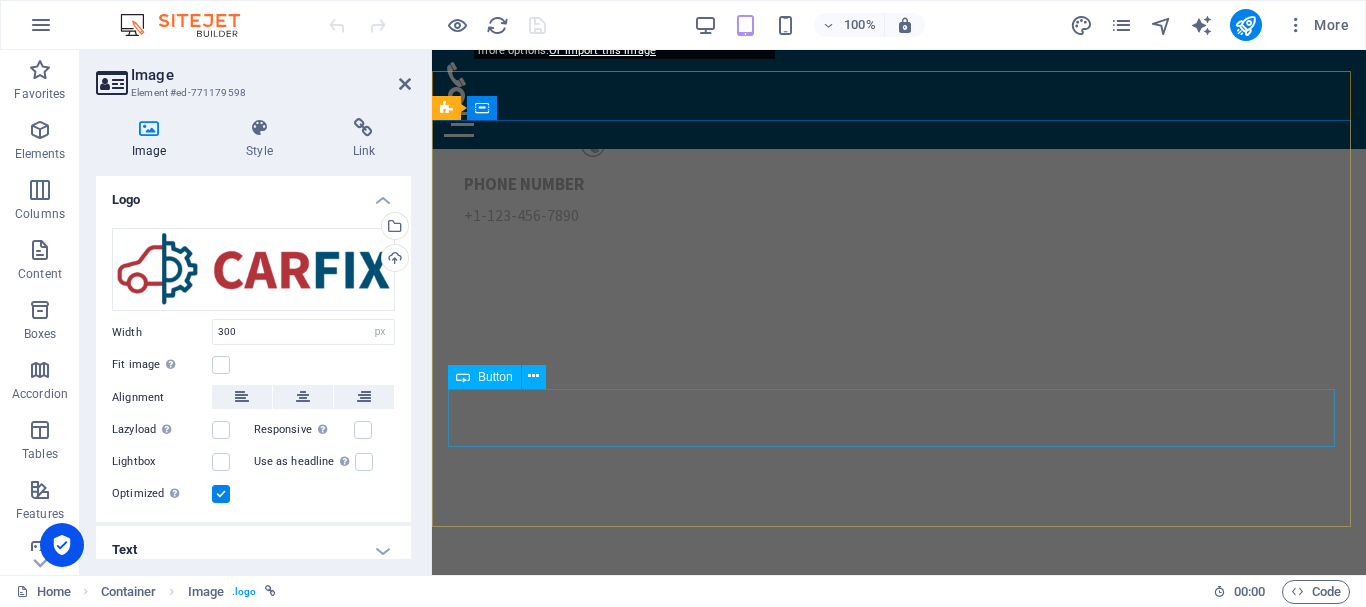 scroll, scrollTop: 0, scrollLeft: 0, axis: both 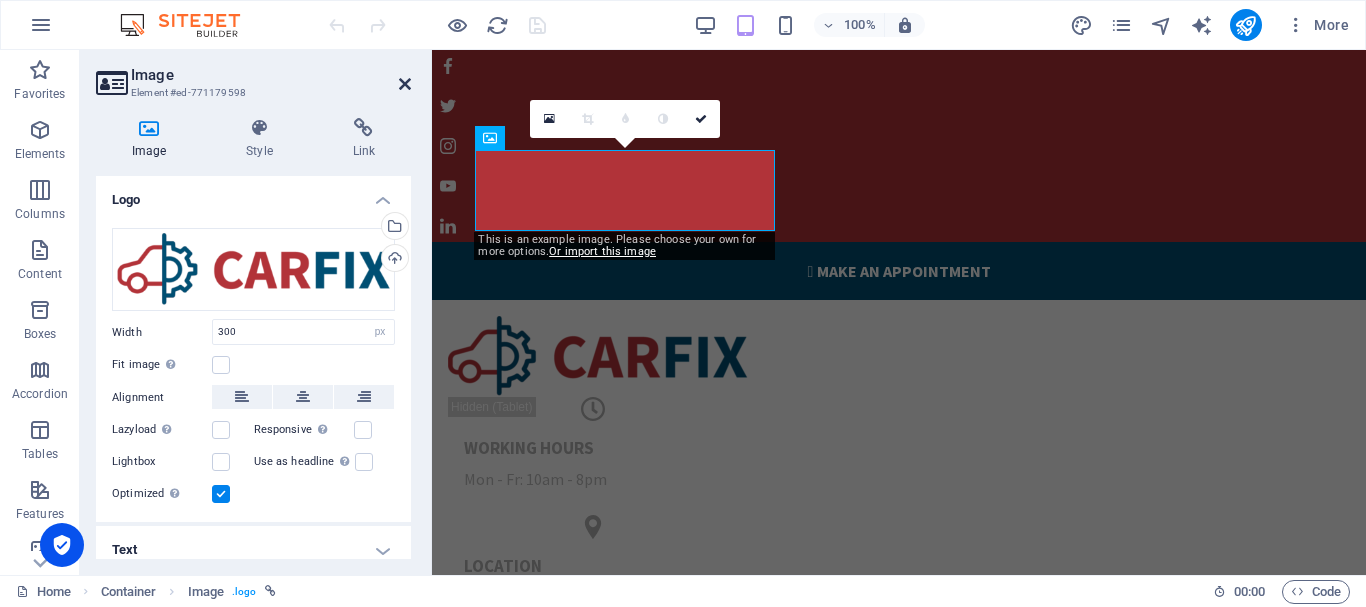 drag, startPoint x: 403, startPoint y: 82, endPoint x: 325, endPoint y: 31, distance: 93.193344 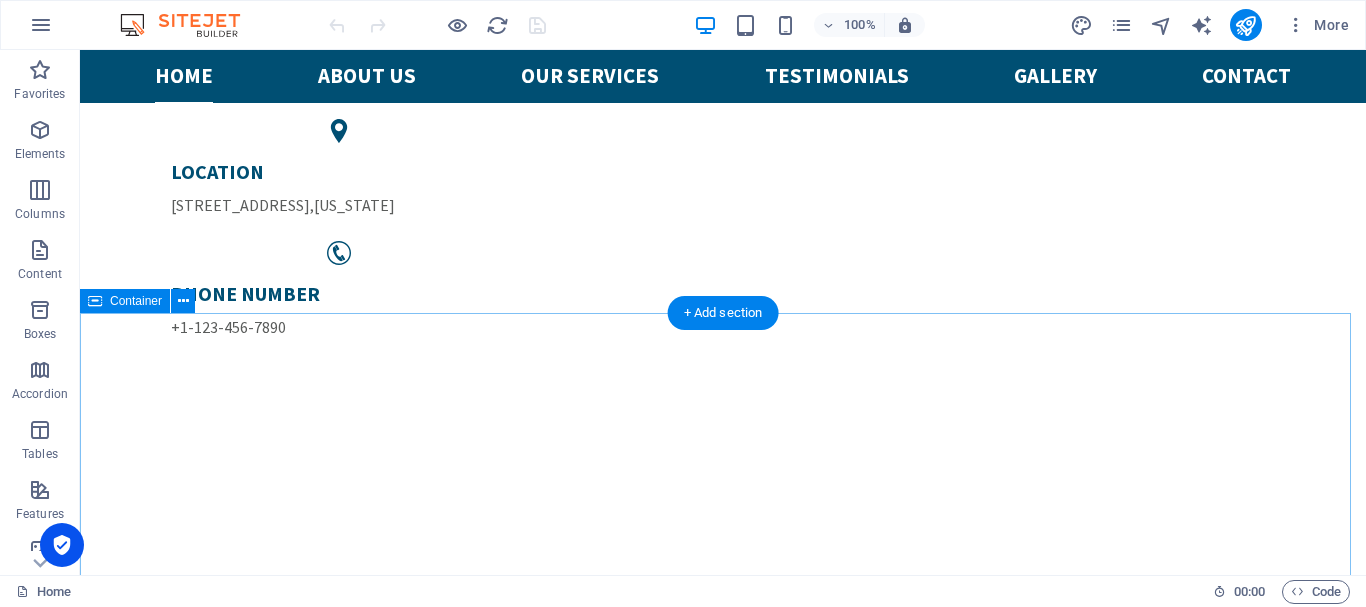 scroll, scrollTop: 200, scrollLeft: 0, axis: vertical 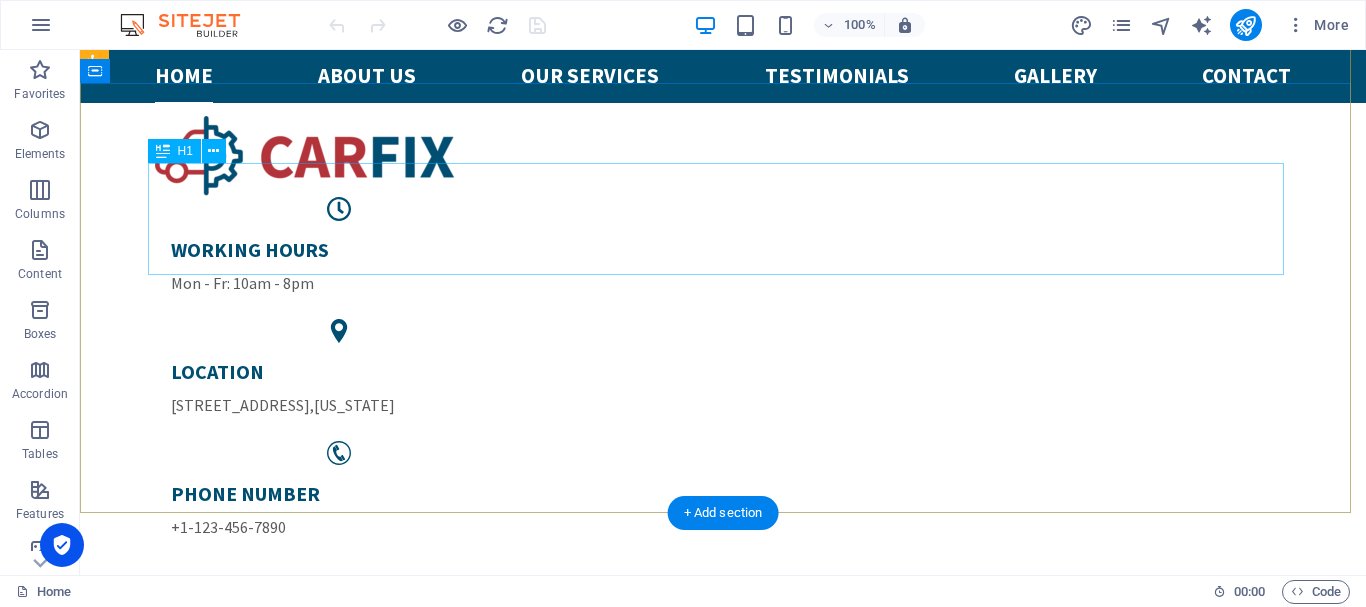 click on "Welcome to CarFix" at bounding box center [723, 1224] 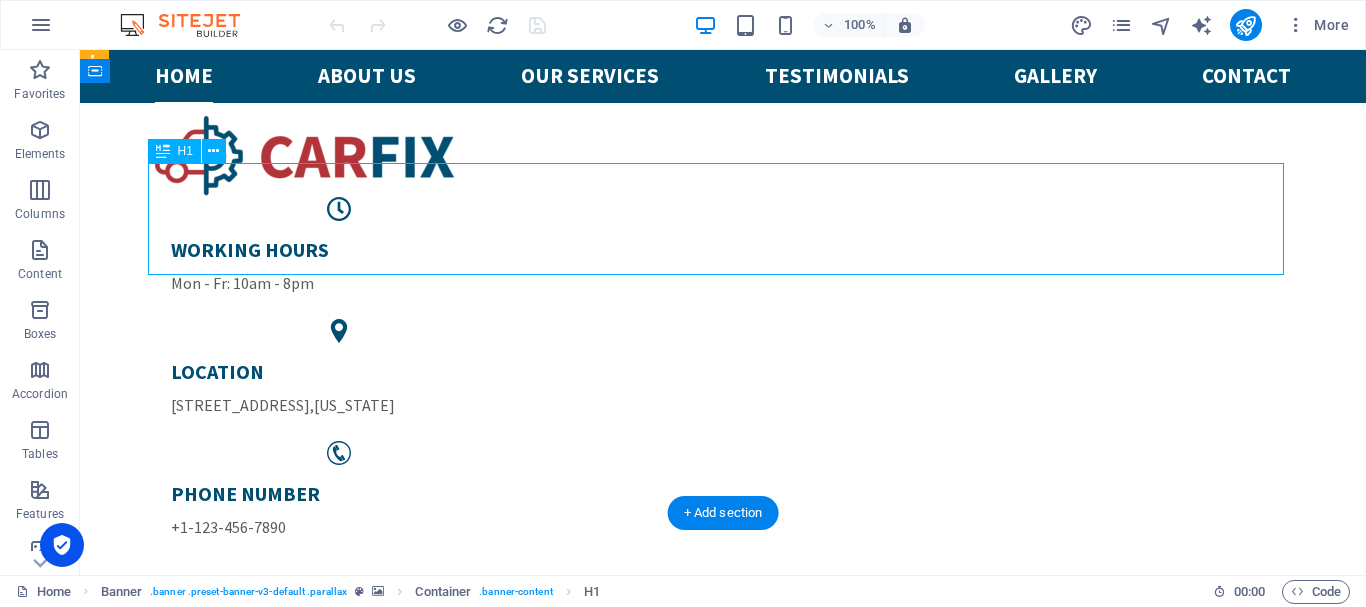 click on "Welcome to CarFix" at bounding box center [723, 1224] 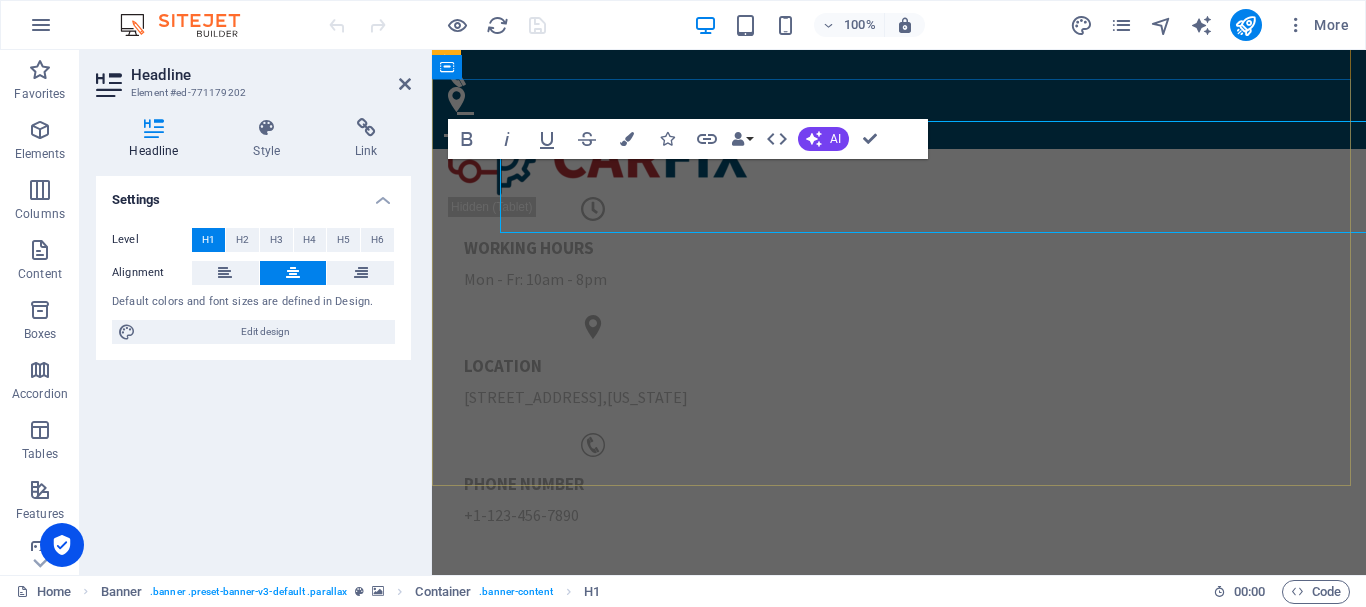 scroll, scrollTop: 242, scrollLeft: 0, axis: vertical 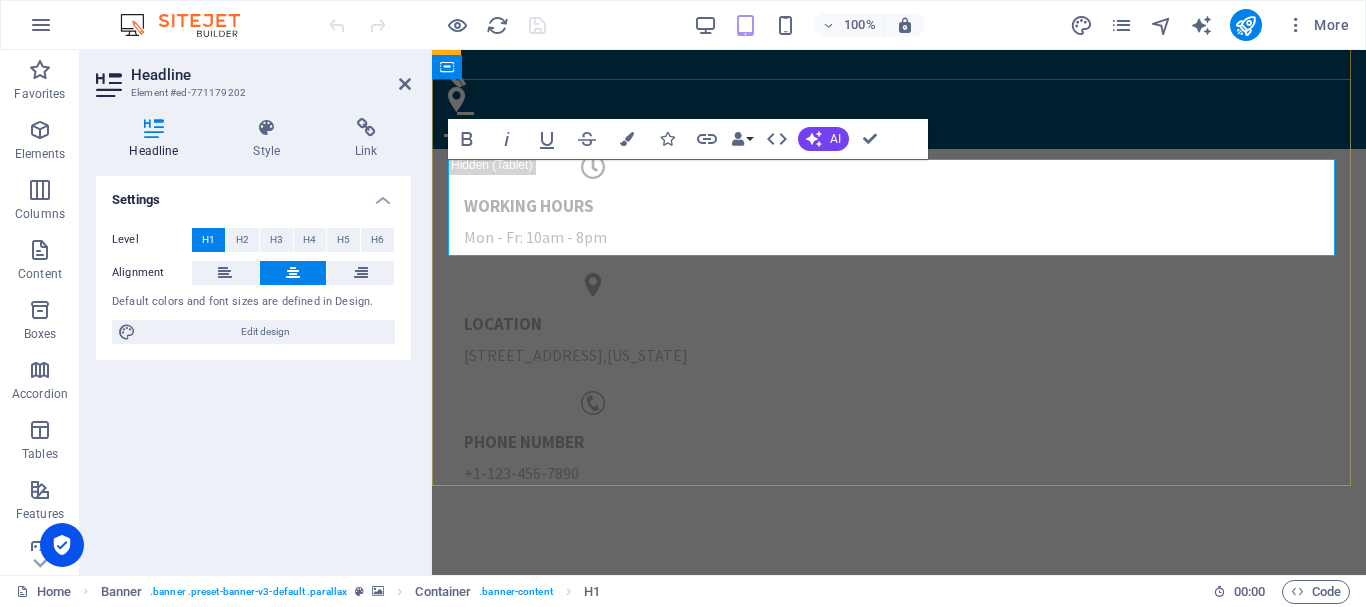 click on "Welcome to CarFix" at bounding box center (899, 1137) 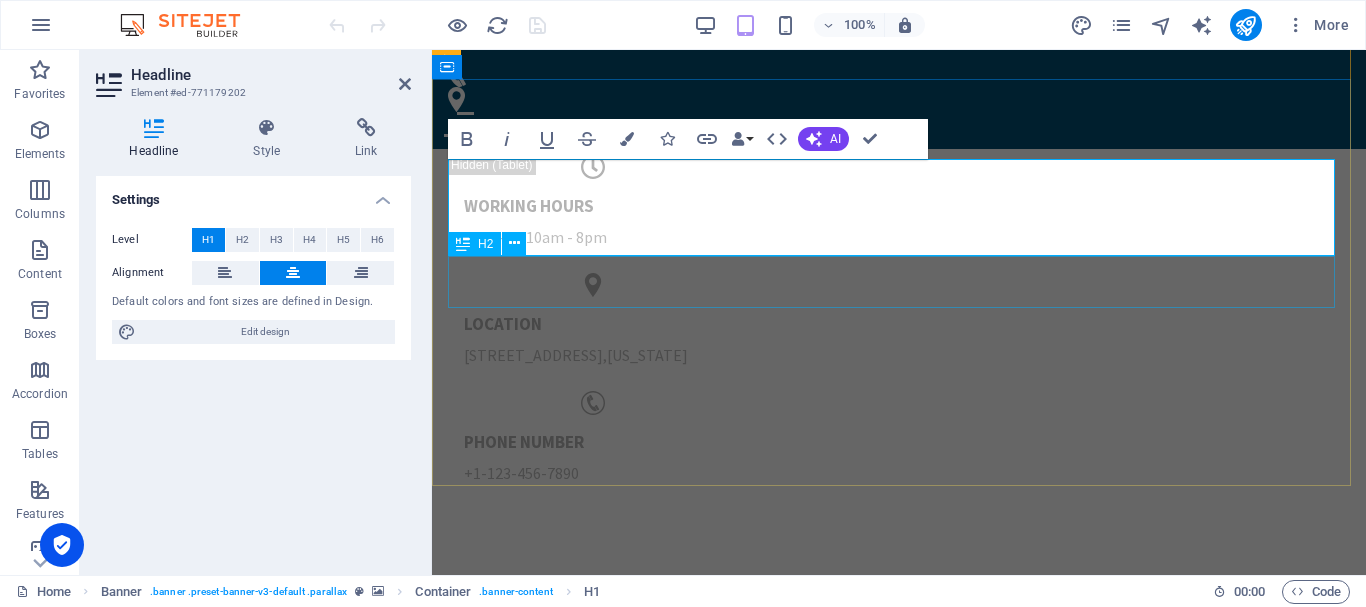 click on "Manhattens fastest Workshop" at bounding box center [899, 1249] 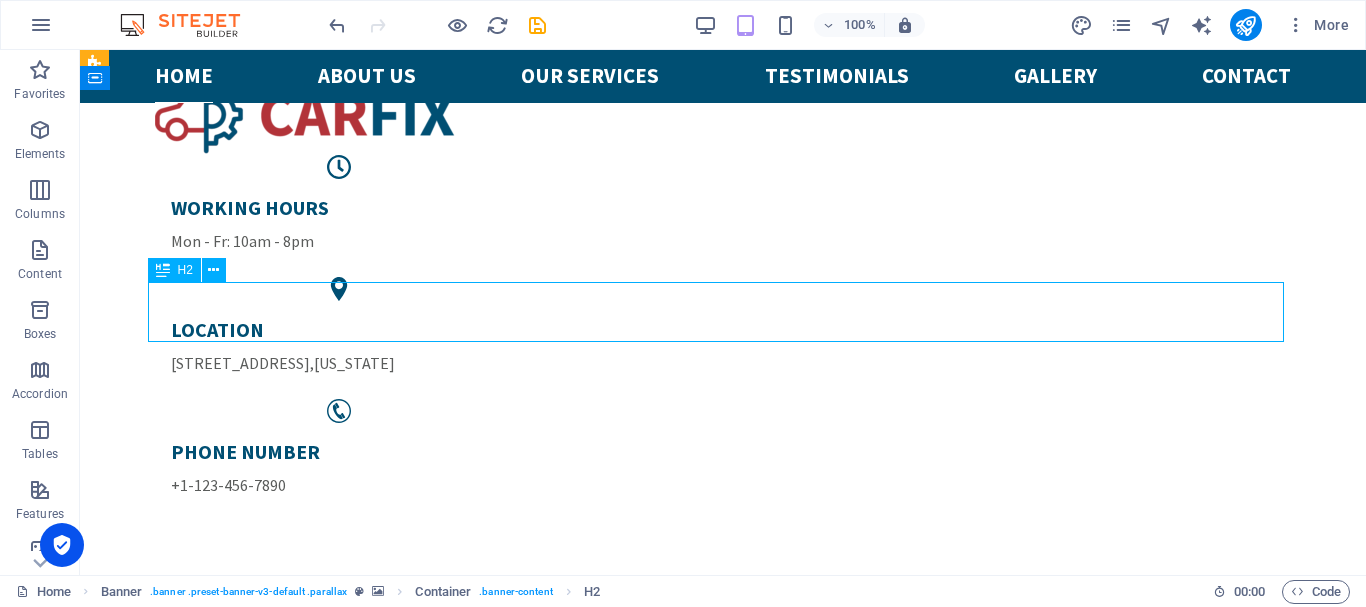 scroll, scrollTop: 200, scrollLeft: 0, axis: vertical 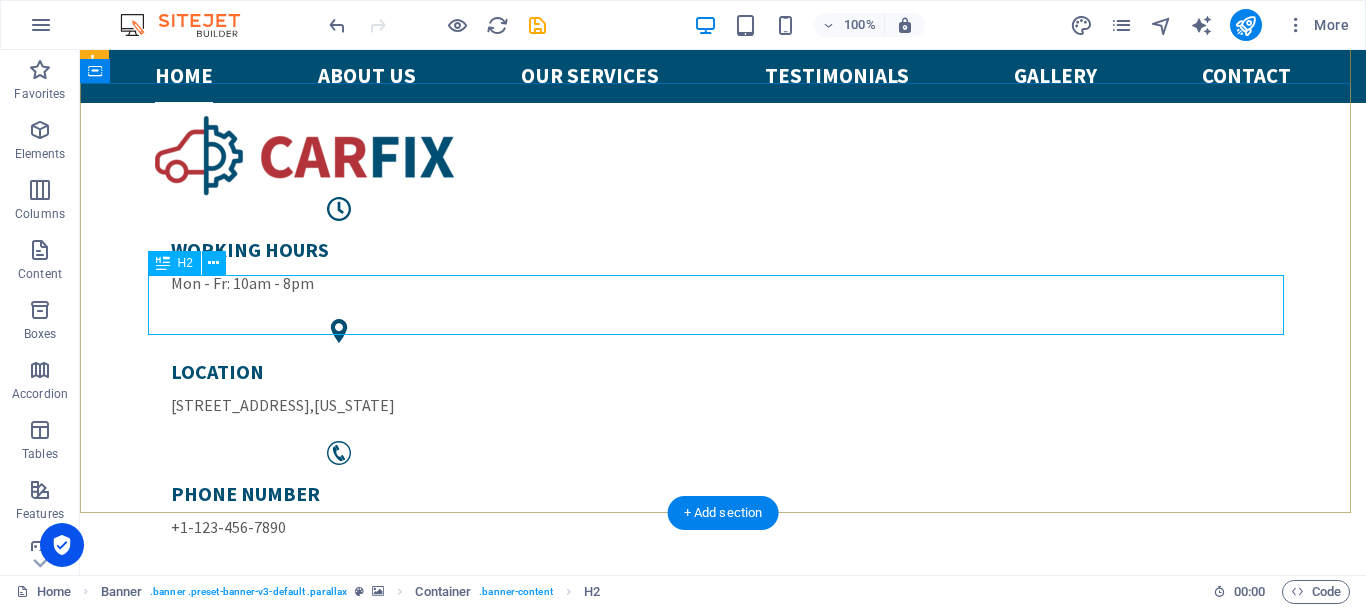 click on "Manhattens fastest Workshop" at bounding box center [723, 1348] 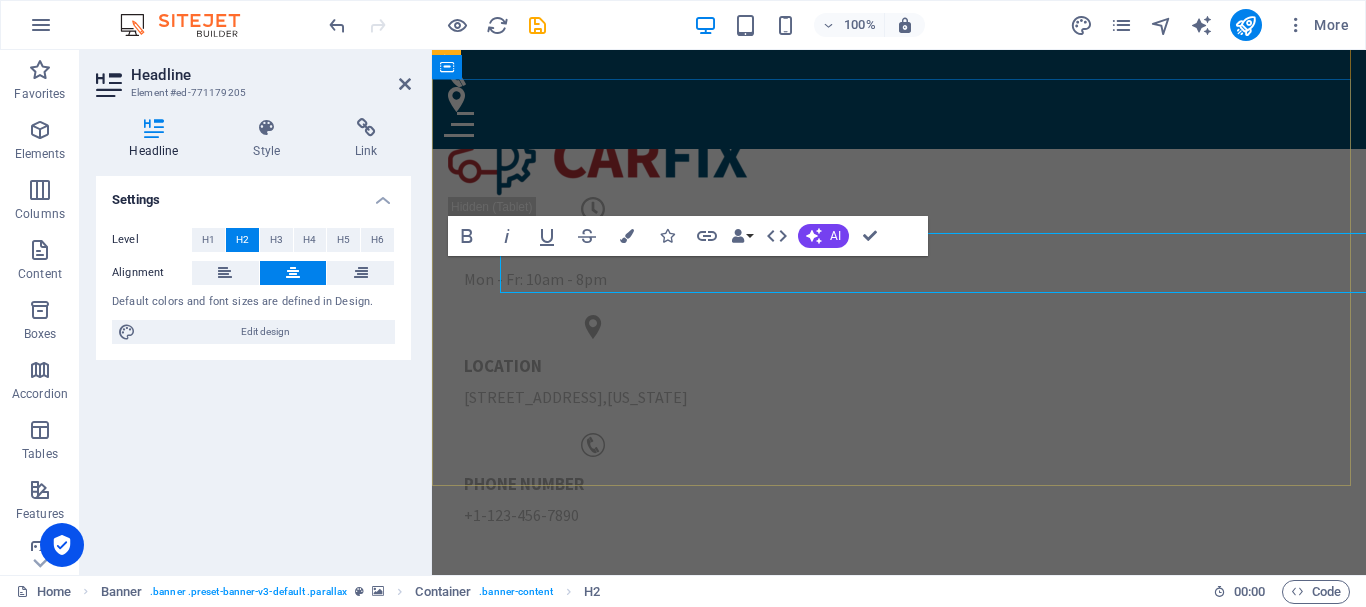 scroll, scrollTop: 242, scrollLeft: 0, axis: vertical 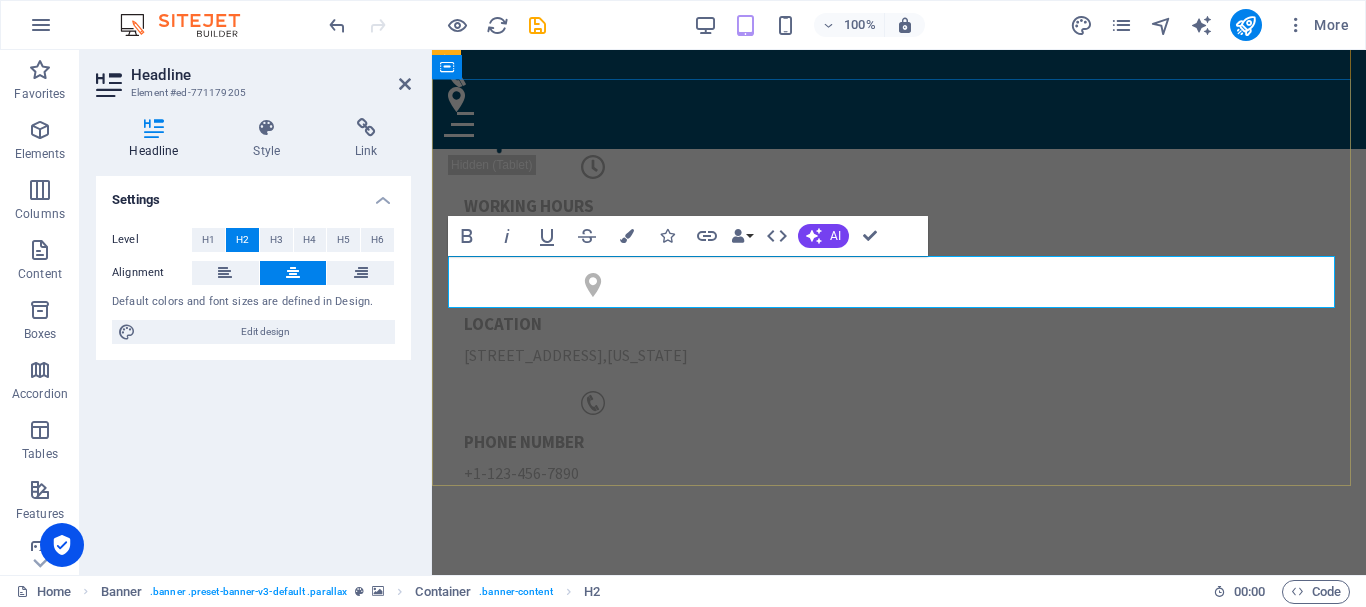 type 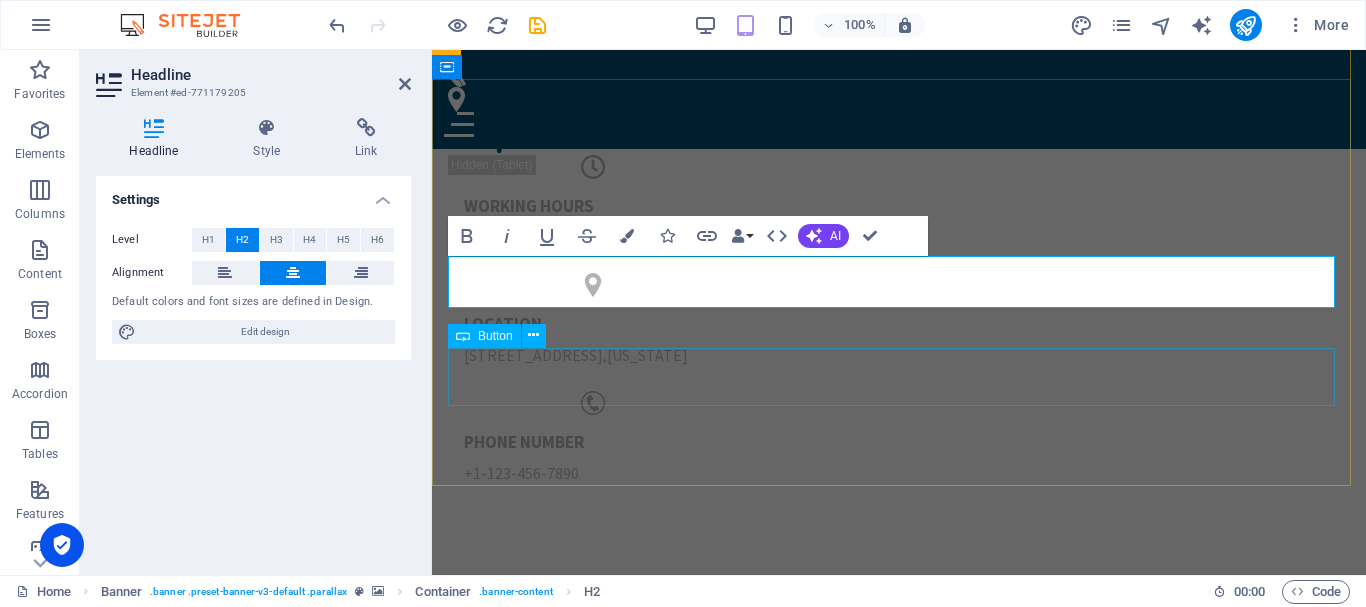 click on "Learn more  " at bounding box center (899, 1348) 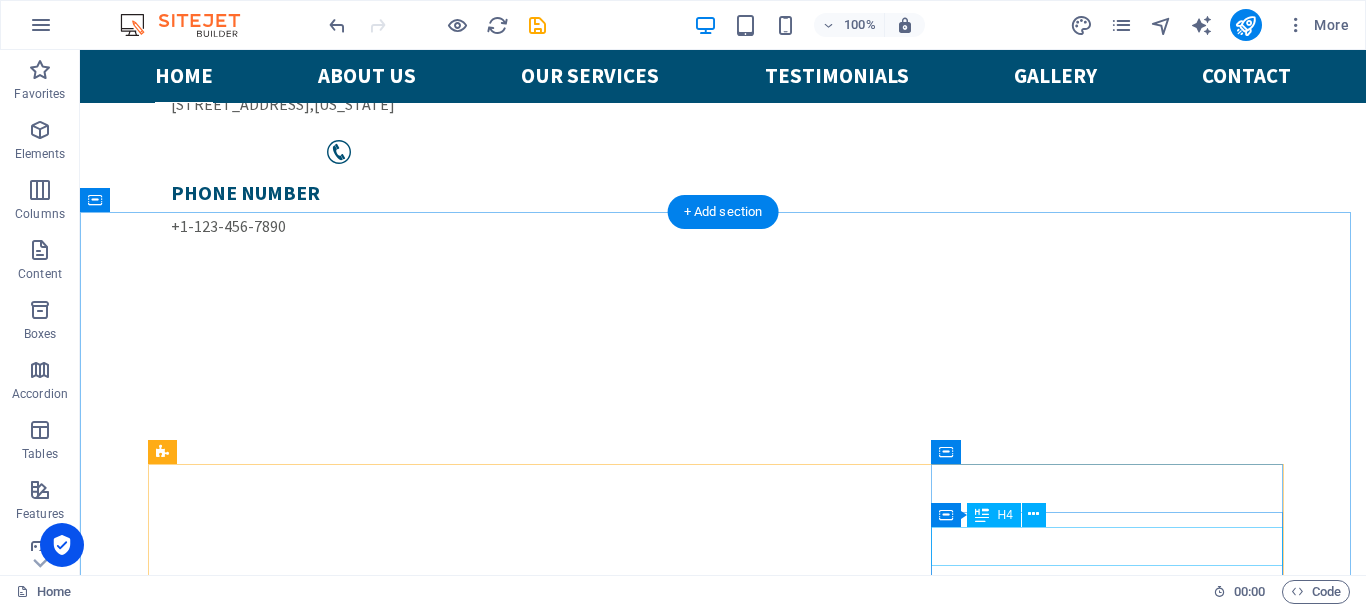 scroll, scrollTop: 500, scrollLeft: 0, axis: vertical 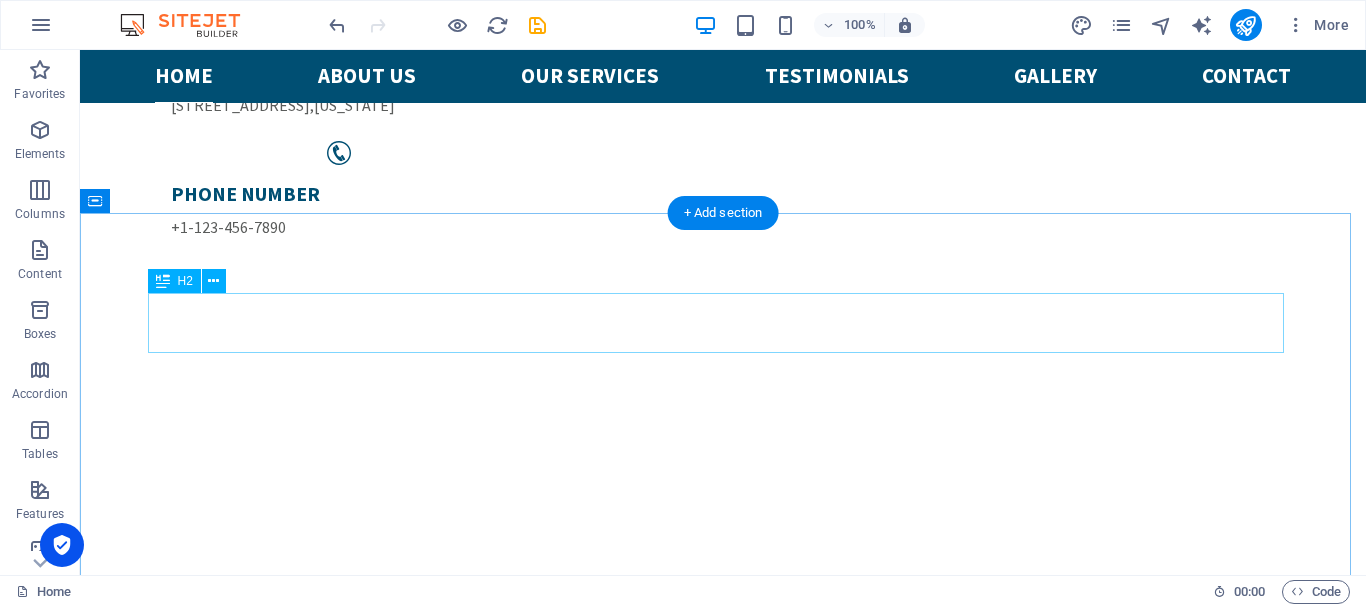 click on "CarFix" at bounding box center (723, 1360) 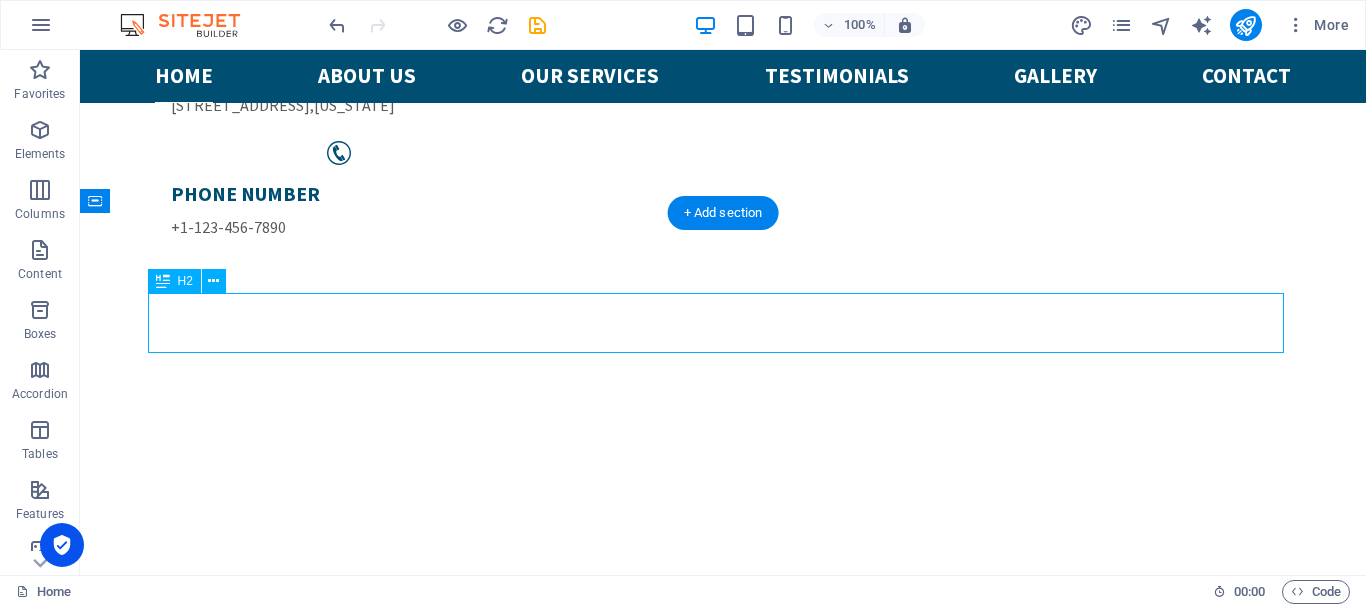 click on "CarFix" at bounding box center [723, 1360] 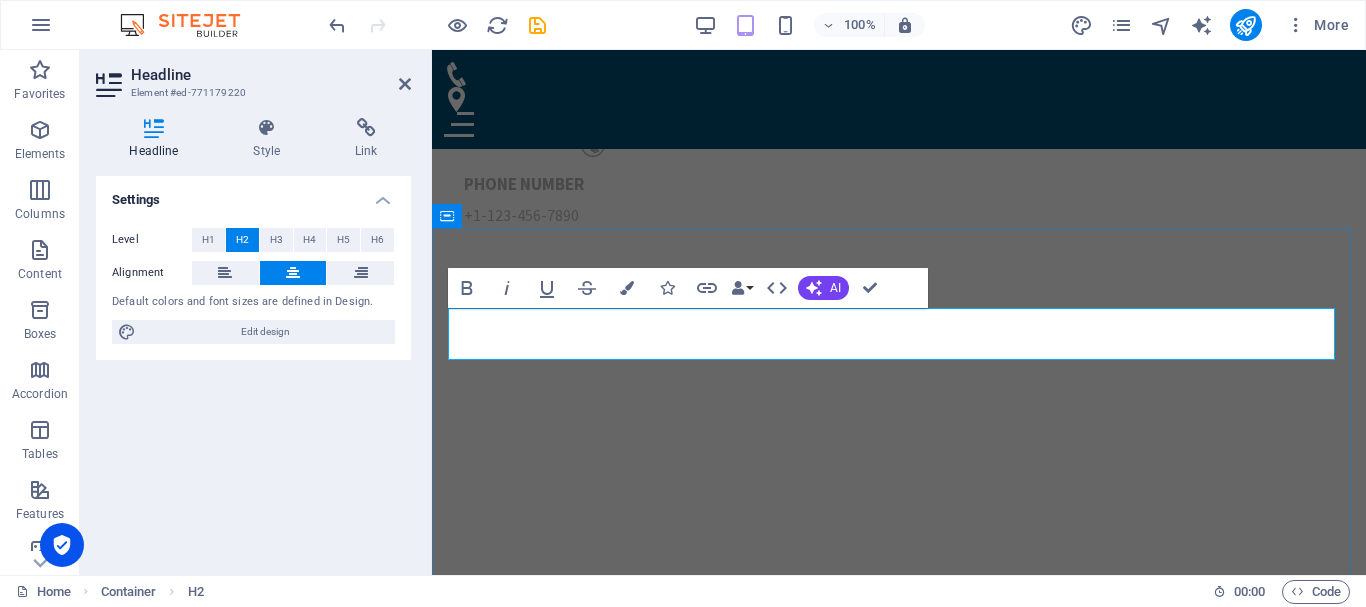 type 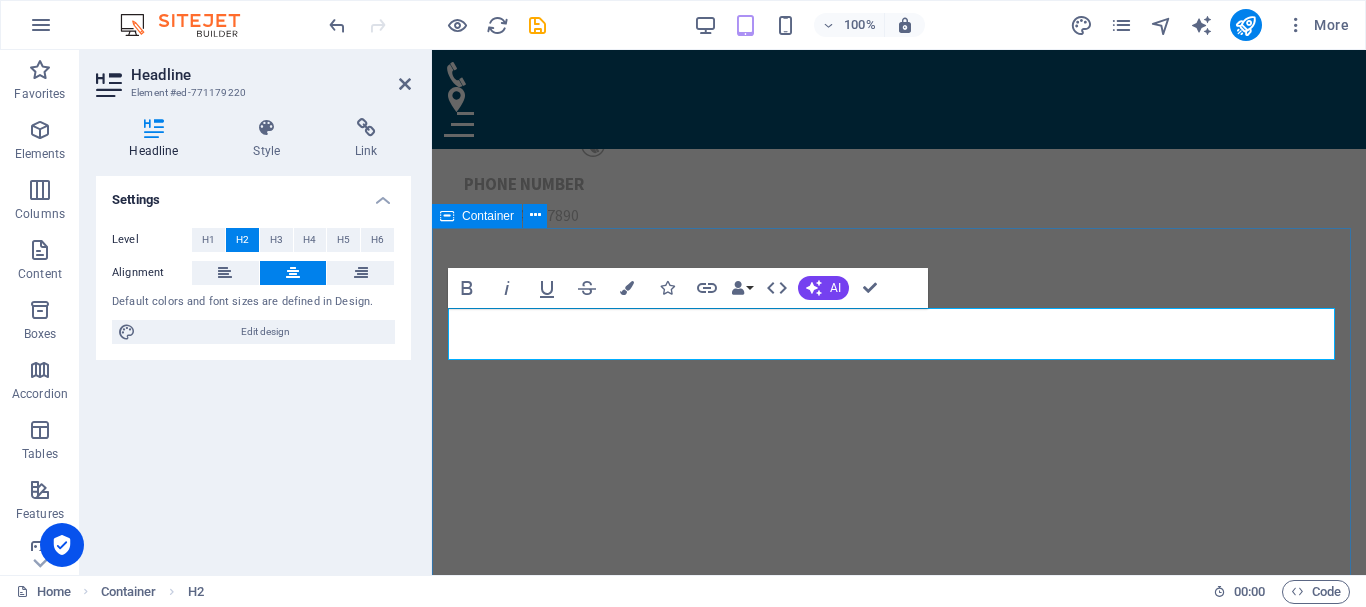 click on "ctel Lorem ipsum dolor sit amet, consetetur sadipscing elitr,  sed diam nonumy eirmod tempor invidunt ut labore Car Wash
Lorem ipsum dolor sit amet, consectetur adipisicing elit. Veritatis, dolorem! 24/7 Service
Lorem ipsum dolor sit amet, consectetur adipisicing elit. Veritatis, dolorem! Brake Repair
Lorem ipsum dolor sit amet, consectetur adipisicing elit. Veritatis, dolorem! Electrical System
Lorem ipsum dolor sit amet, consectetur adipisicing elit. Veritatis, dolorem! Tire Repair
Lorem ipsum dolor sit amet, consectetur adipisicing elit. Veritatis, dolorem! Engine Diagnostic
Lorem ipsum dolor sit amet, consectetur adipisicing elit. Veritatis, dolorem!" at bounding box center (899, 1915) 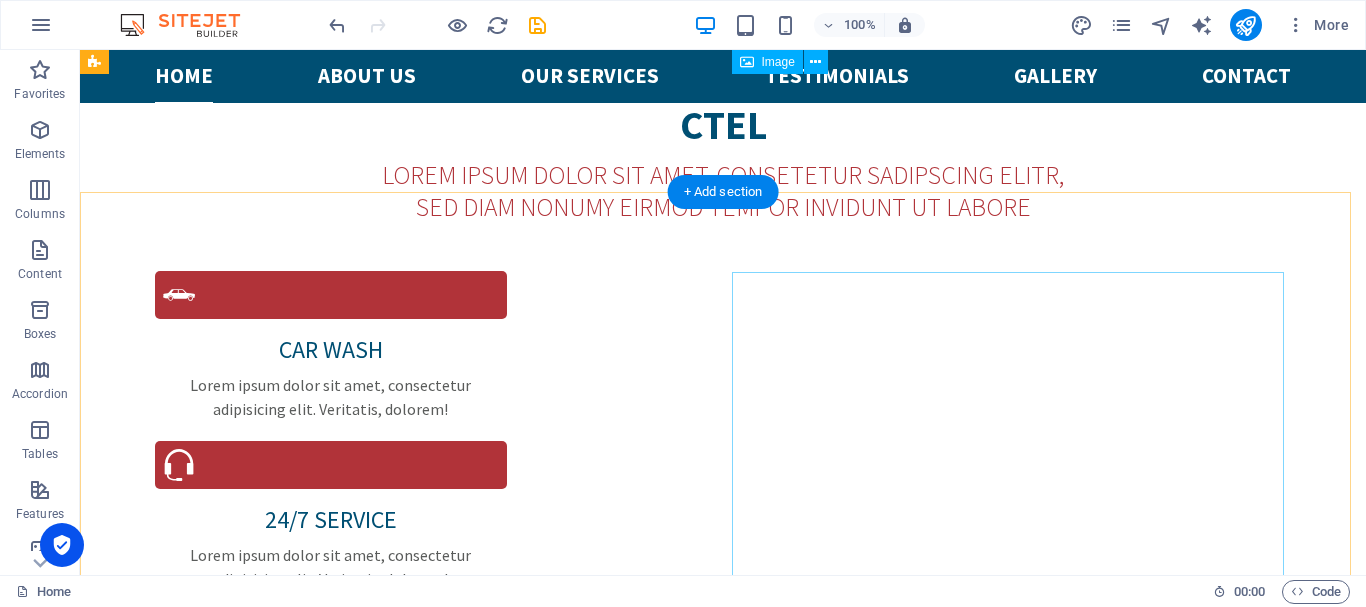 scroll, scrollTop: 1700, scrollLeft: 0, axis: vertical 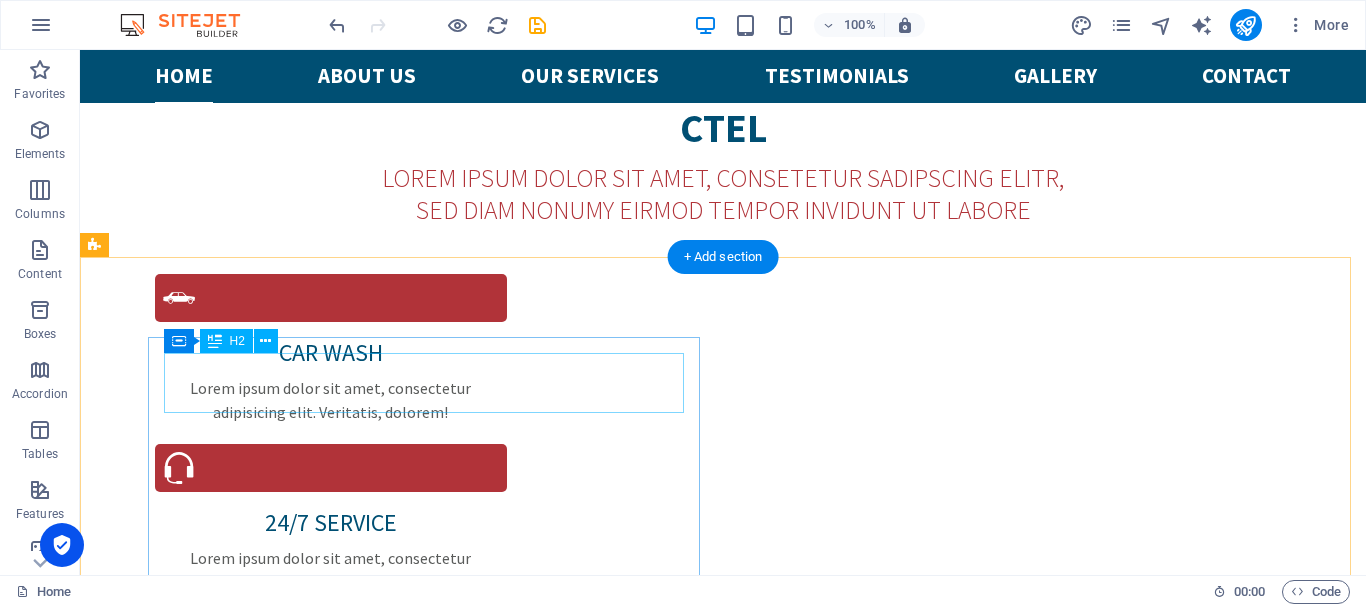 click on "About CarFix" at bounding box center [664, 2618] 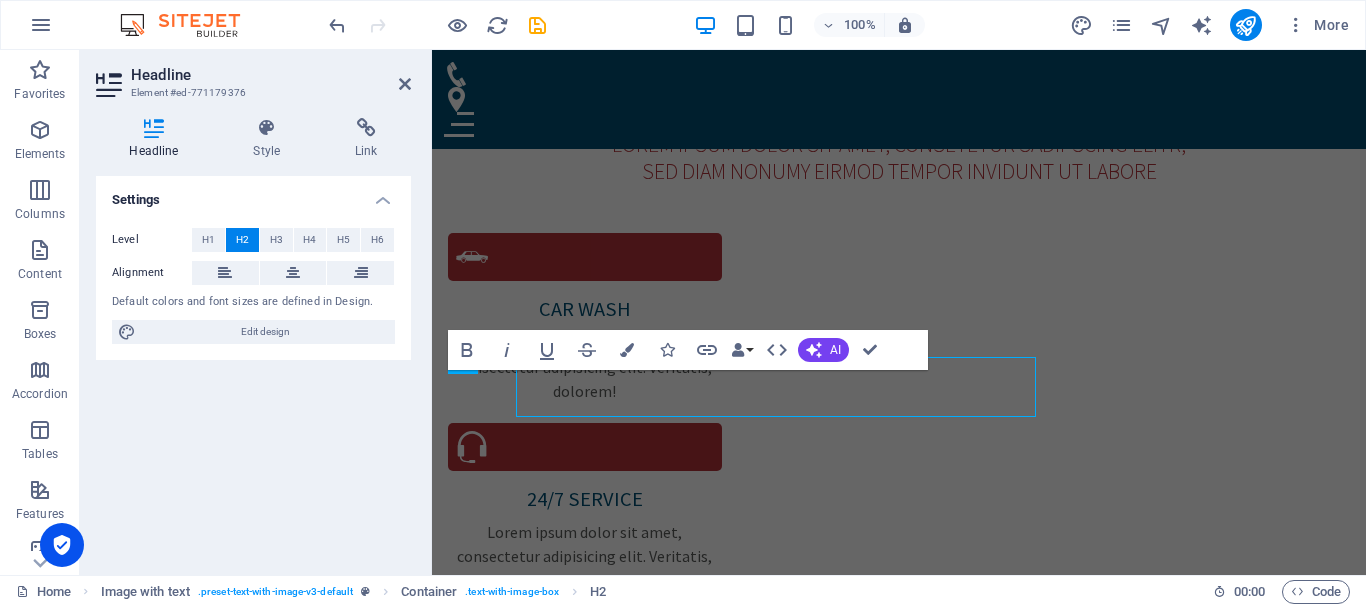 scroll, scrollTop: 1696, scrollLeft: 0, axis: vertical 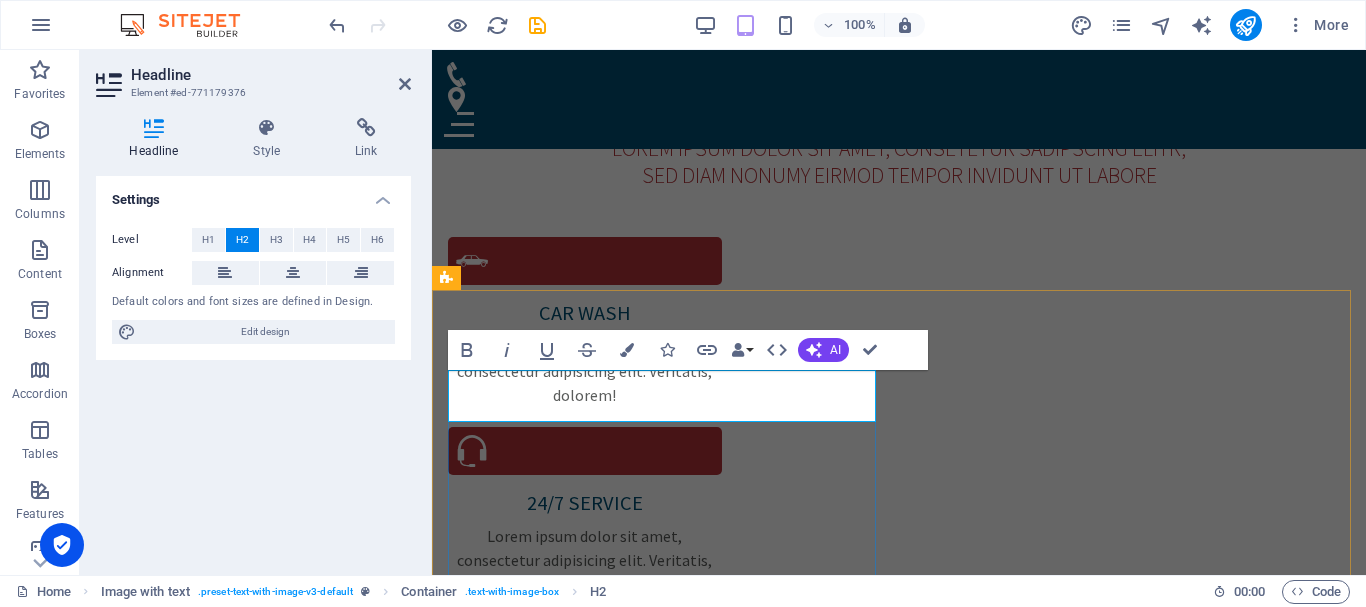 click on "About CarFix" at bounding box center [899, 2664] 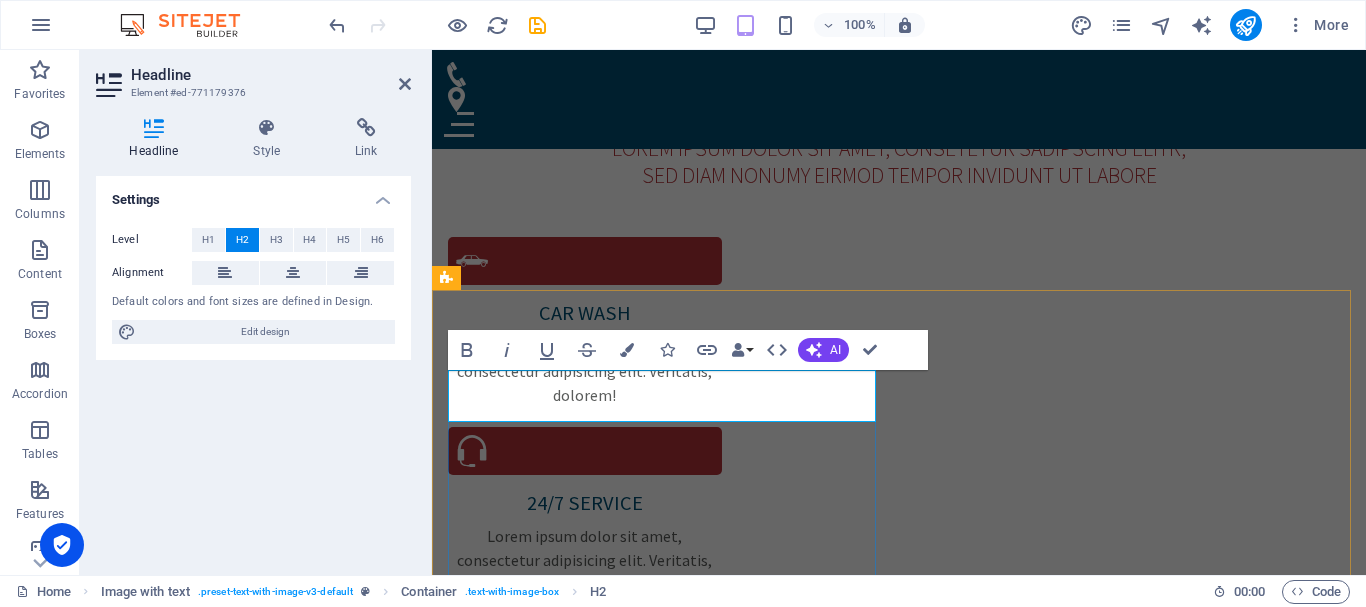 type 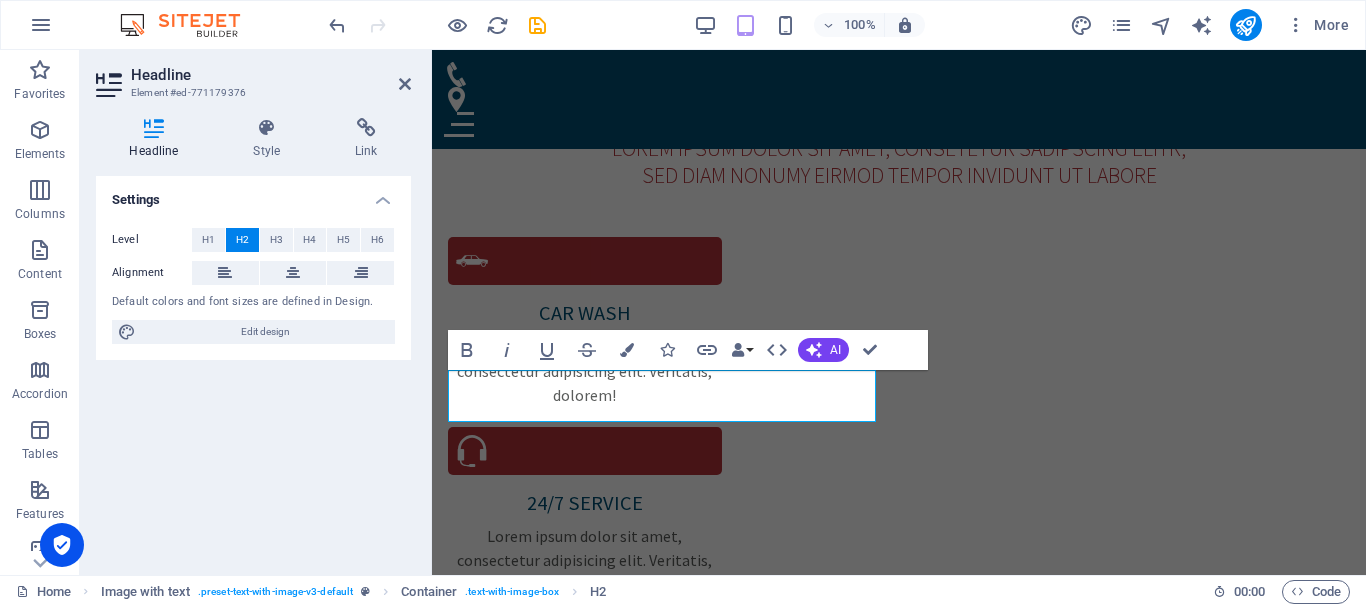 click at bounding box center (899, 1777) 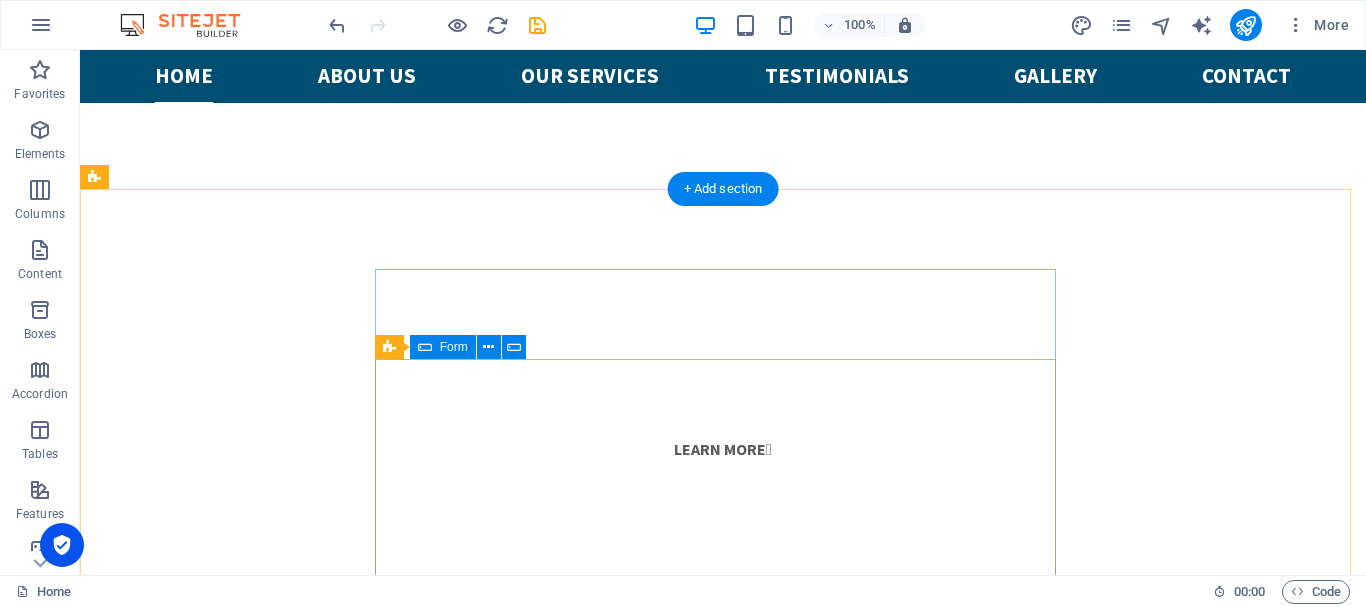 scroll, scrollTop: 896, scrollLeft: 0, axis: vertical 